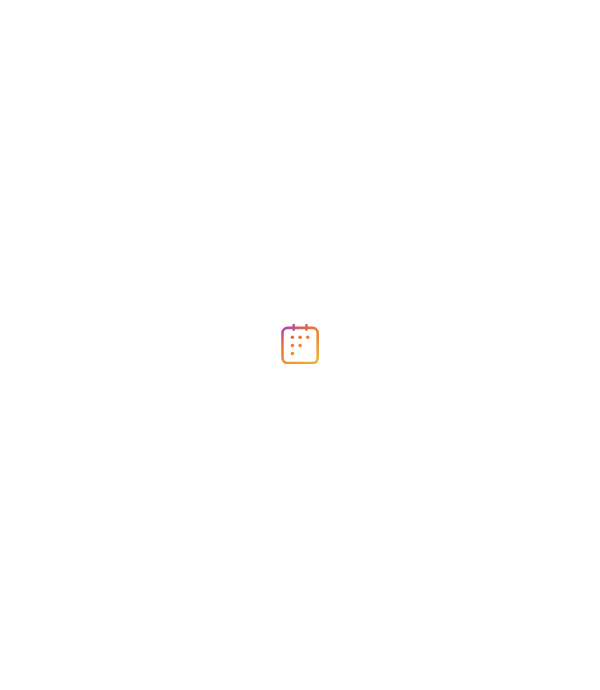 scroll, scrollTop: 0, scrollLeft: 0, axis: both 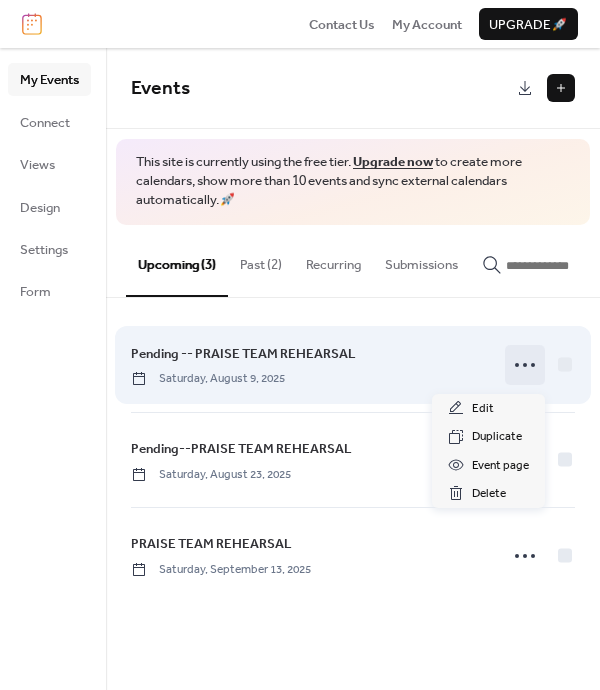 click 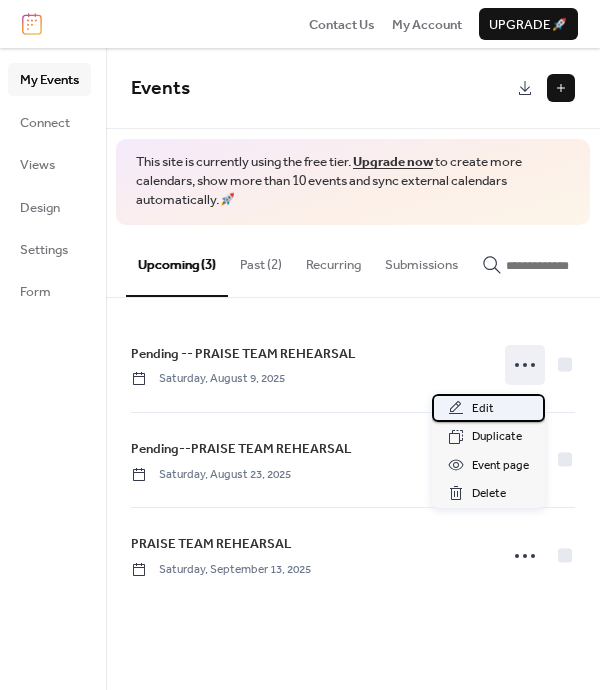 click on "Edit" at bounding box center [483, 409] 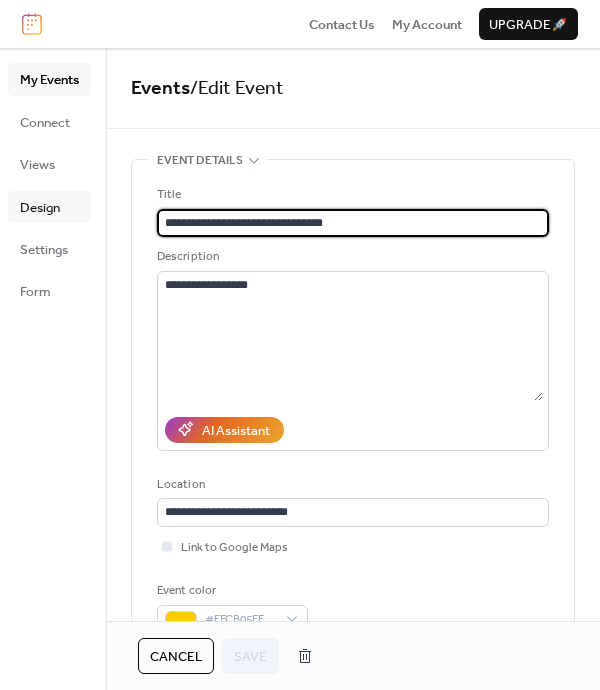 drag, startPoint x: 220, startPoint y: 221, endPoint x: 28, endPoint y: 212, distance: 192.21082 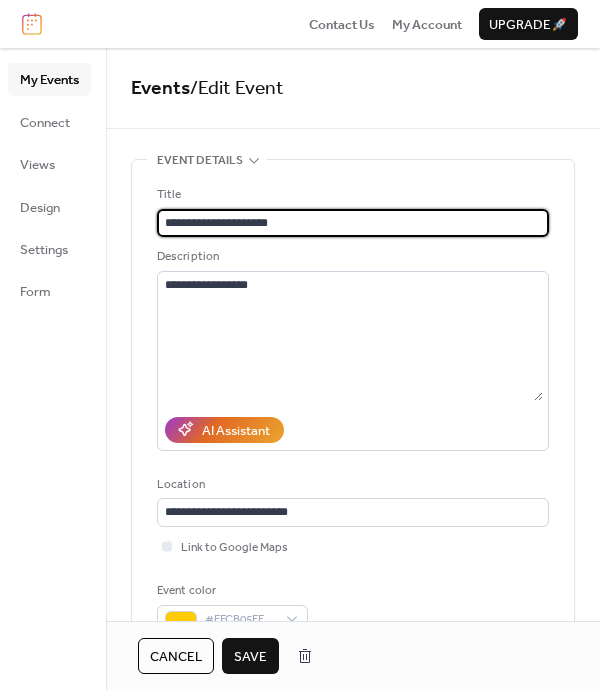 type on "**********" 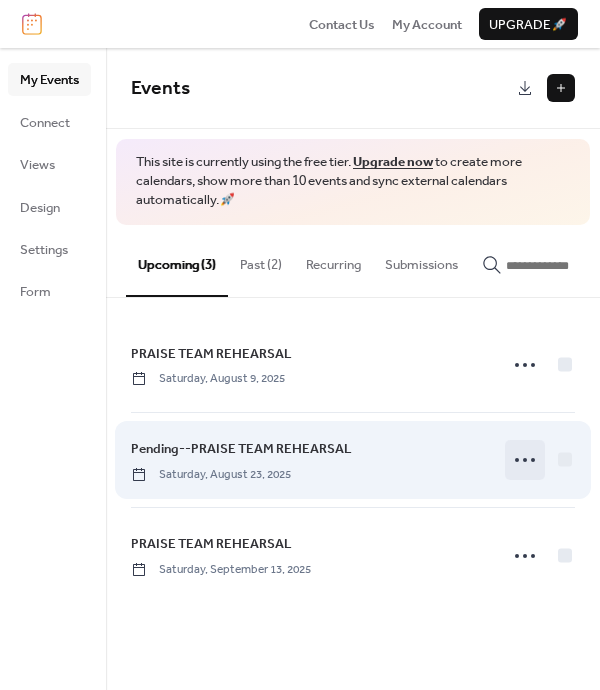 click 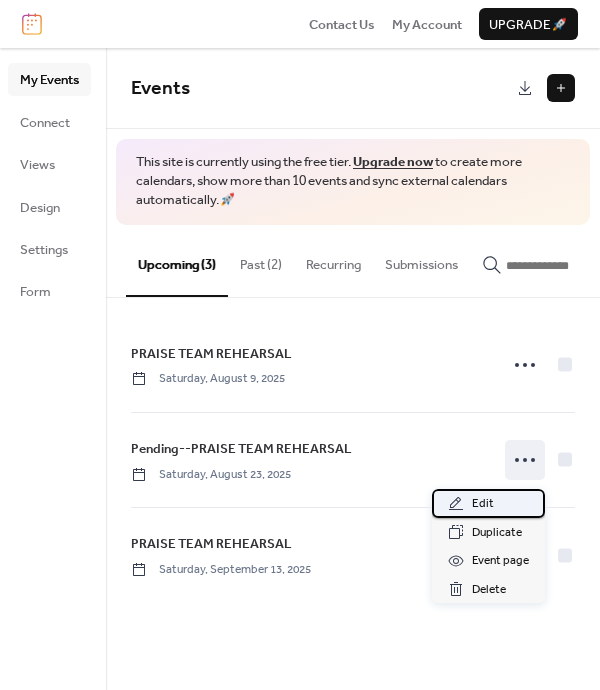 click on "Edit" at bounding box center [483, 504] 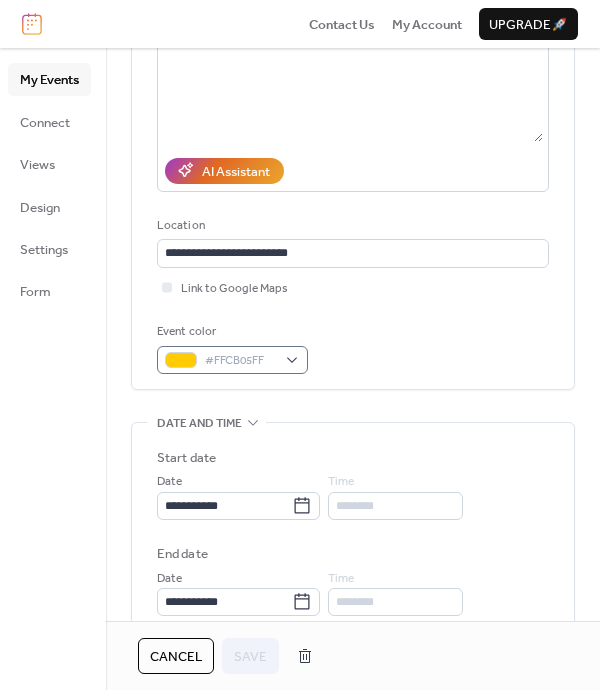 scroll, scrollTop: 0, scrollLeft: 0, axis: both 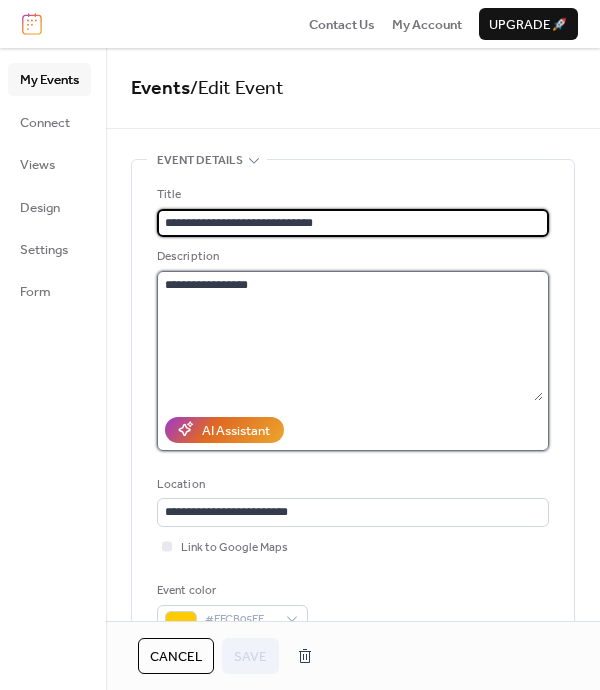 click on "**********" at bounding box center (350, 336) 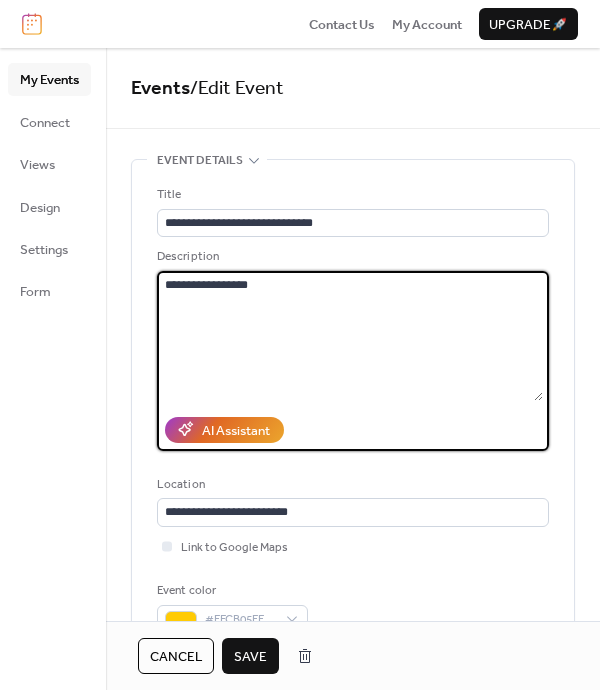click on "**********" at bounding box center (350, 336) 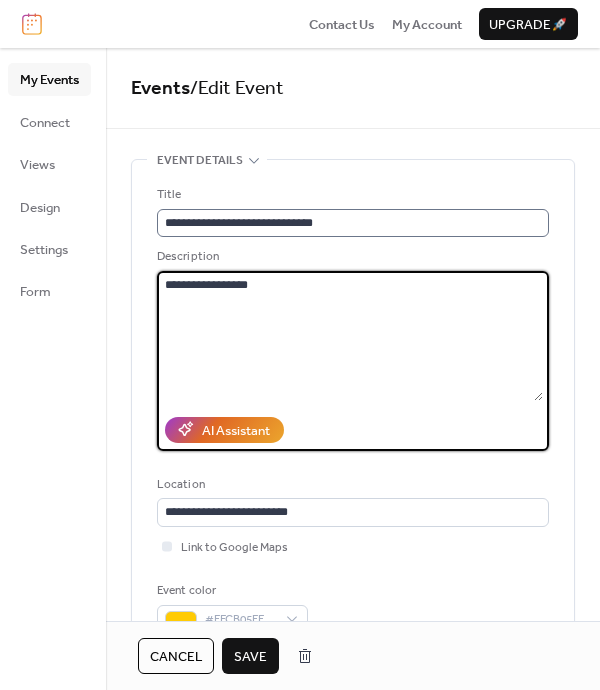 type on "**********" 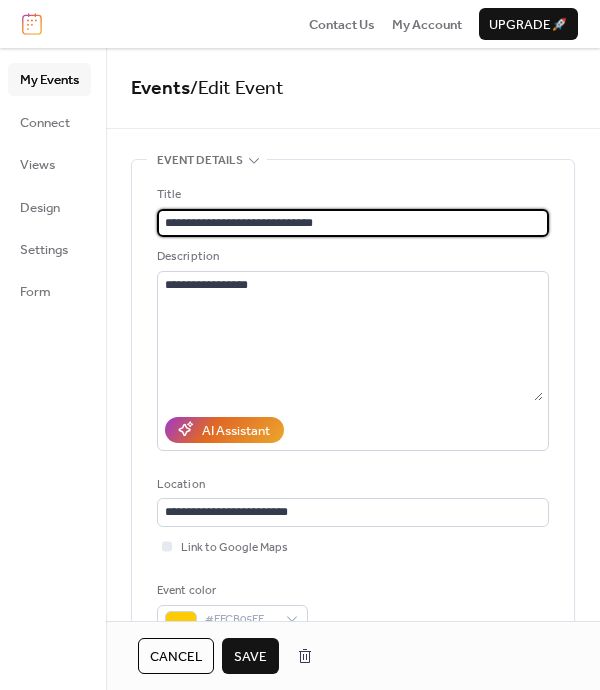 drag, startPoint x: 216, startPoint y: 222, endPoint x: 128, endPoint y: 226, distance: 88.09086 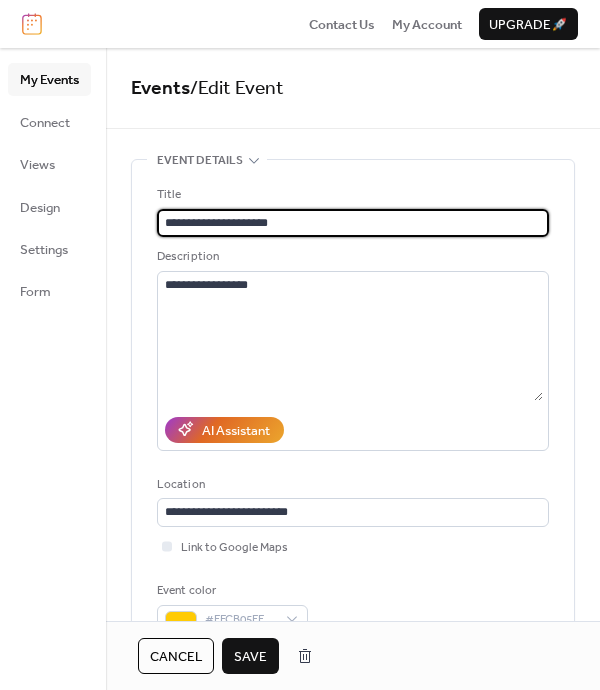 type on "**********" 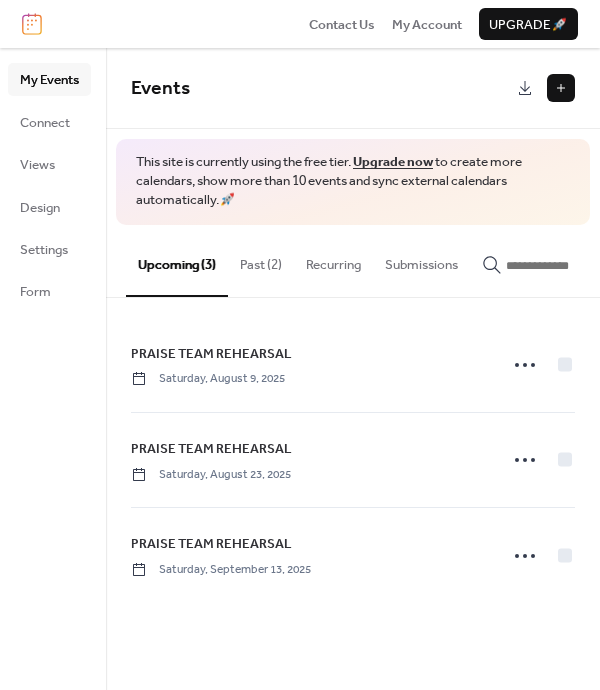 click on "Past (2)" at bounding box center [261, 260] 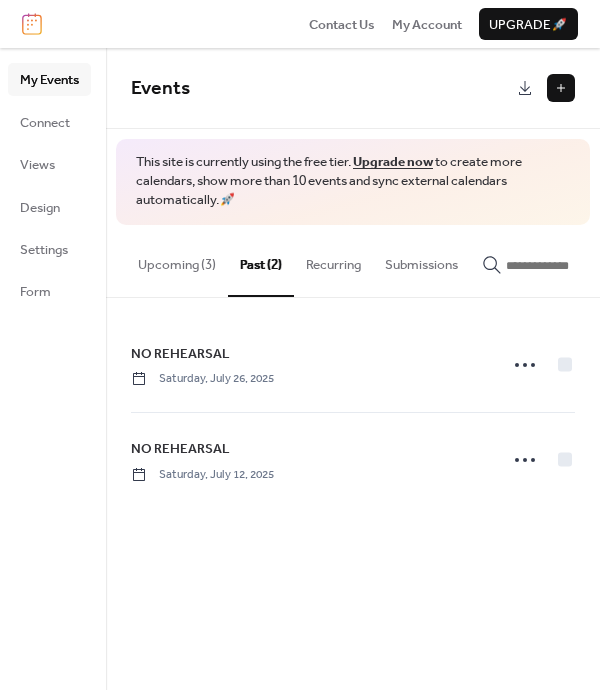 click on "Upcoming (3)" at bounding box center (177, 260) 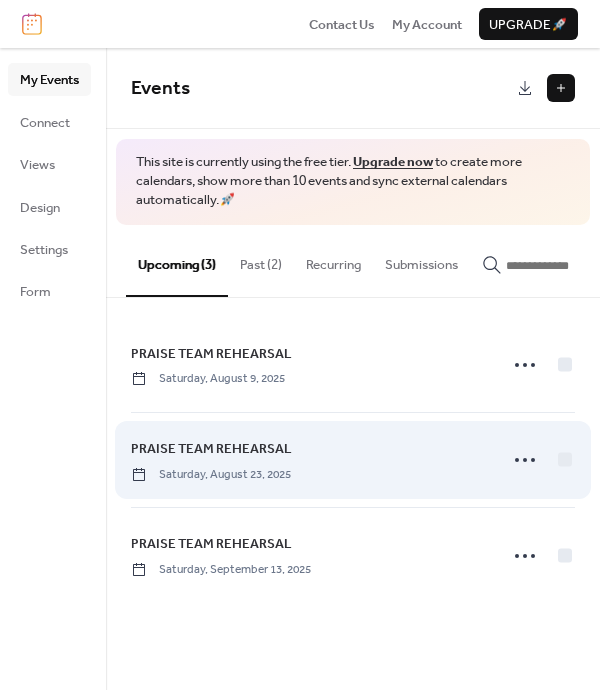 click on "PRAISE TEAM REHEARSAL Saturday, August 23, 2025" at bounding box center (353, 460) 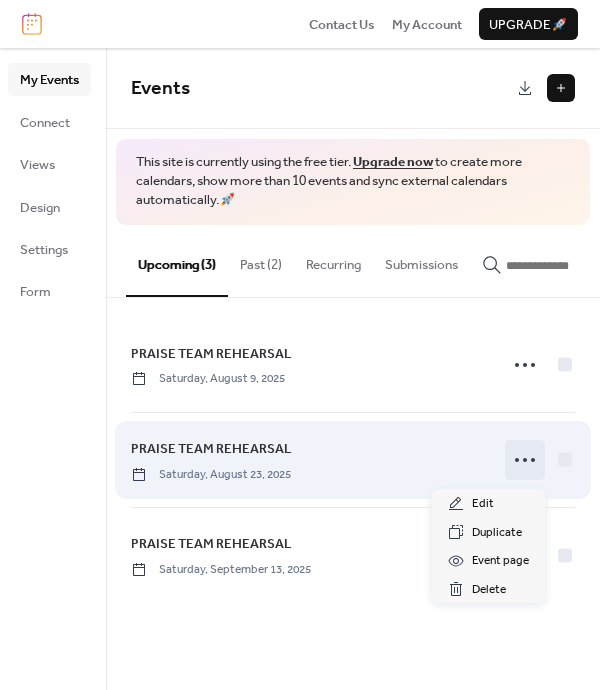 click 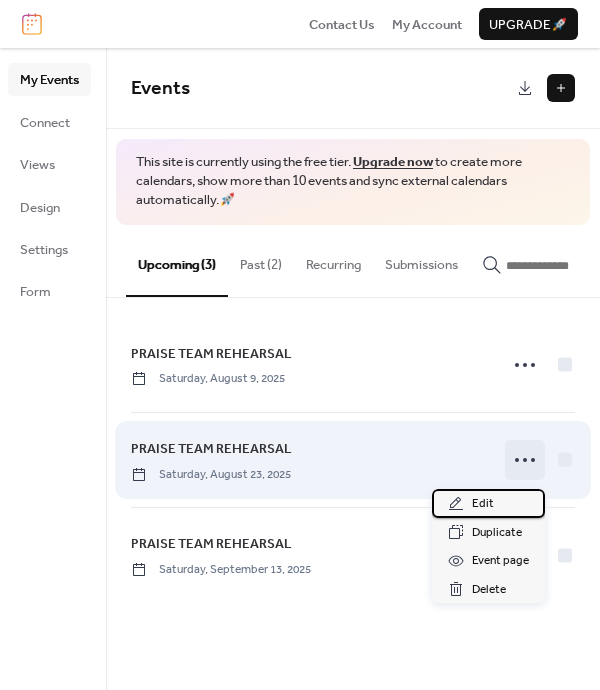 click on "Edit" at bounding box center [483, 504] 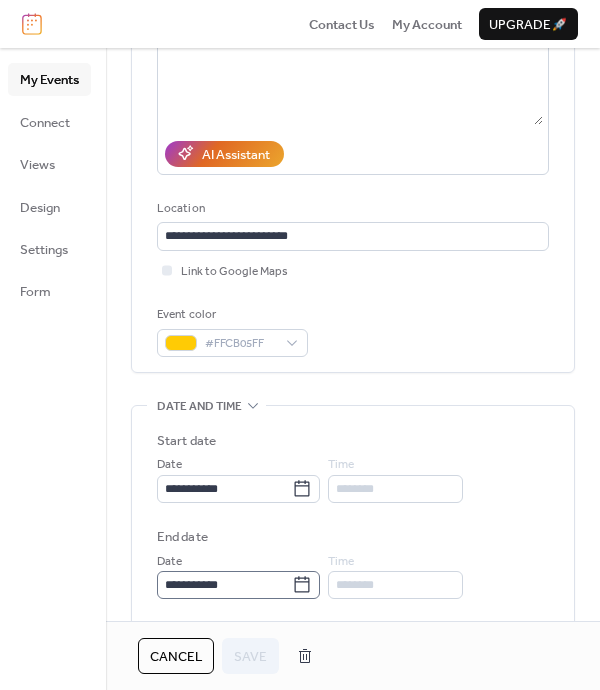 scroll, scrollTop: 300, scrollLeft: 0, axis: vertical 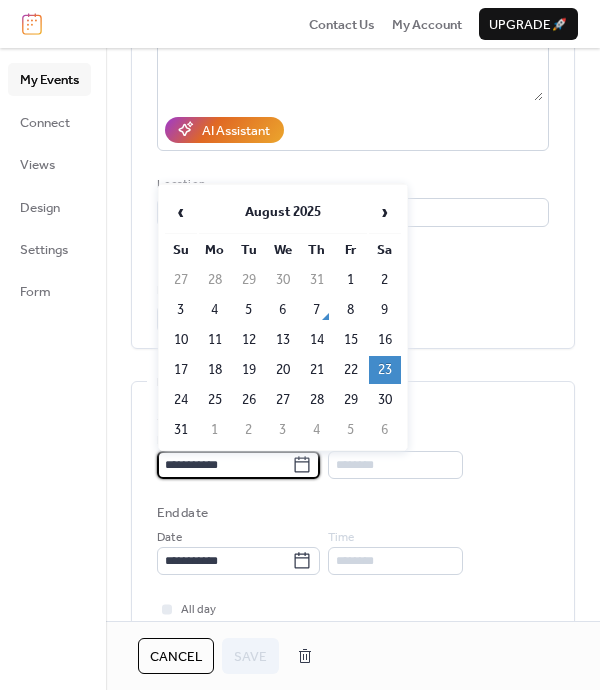 click on "**********" at bounding box center (224, 465) 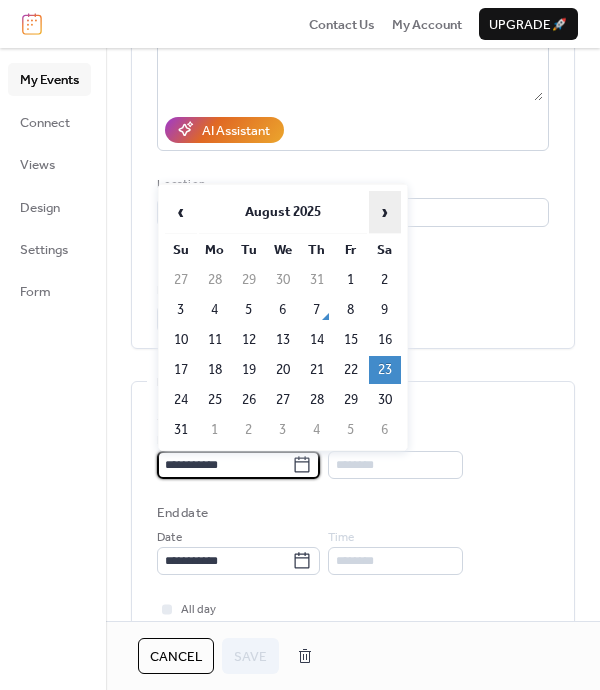 click on "›" at bounding box center [385, 212] 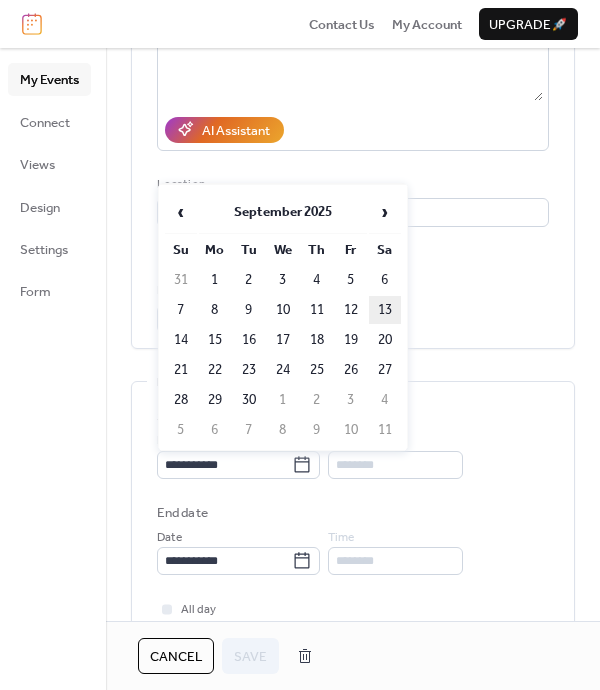 click on "13" at bounding box center (385, 310) 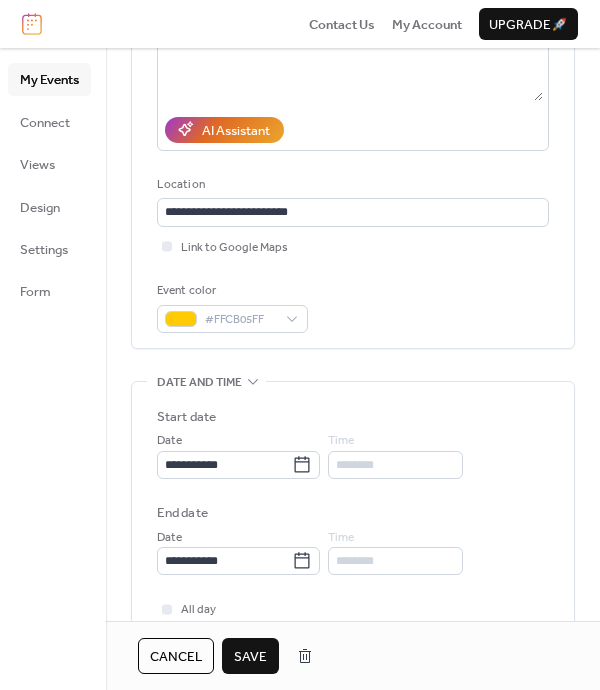 click on "Save" at bounding box center [250, 657] 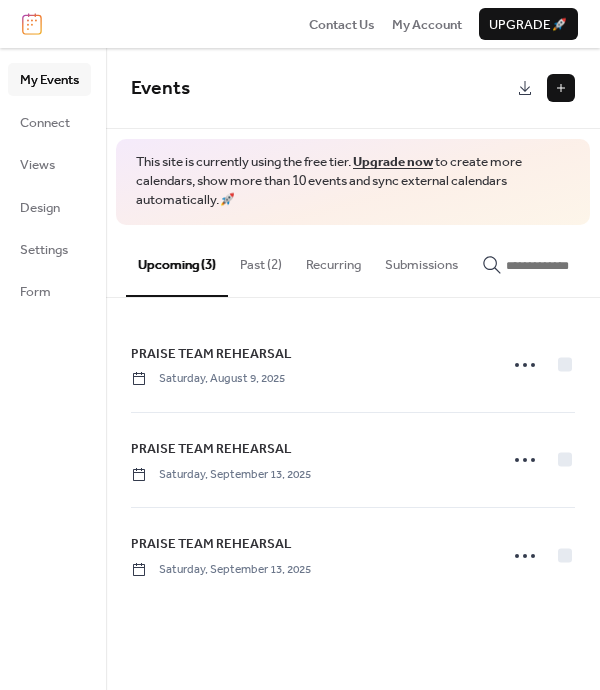 click on "Past (2)" at bounding box center [261, 260] 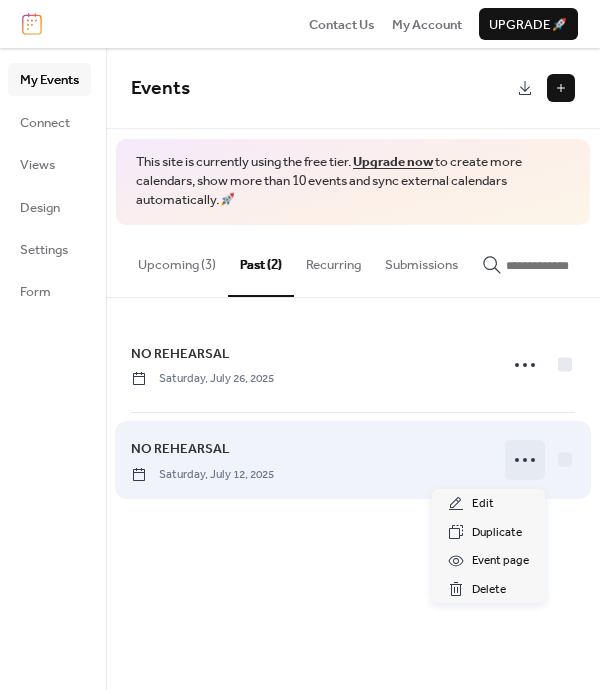 click 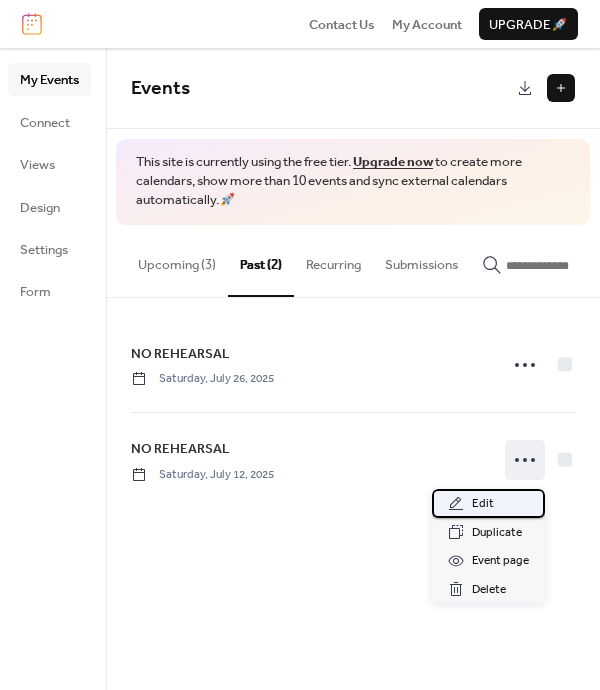 click on "Edit" at bounding box center [483, 504] 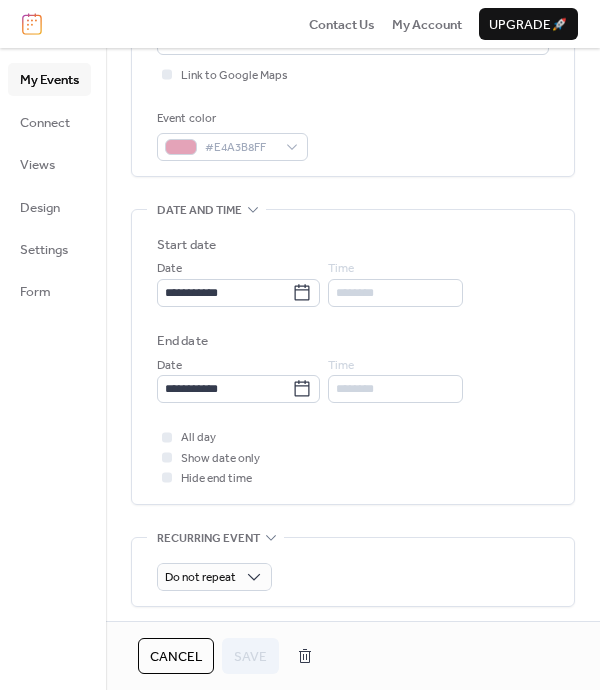 scroll, scrollTop: 500, scrollLeft: 0, axis: vertical 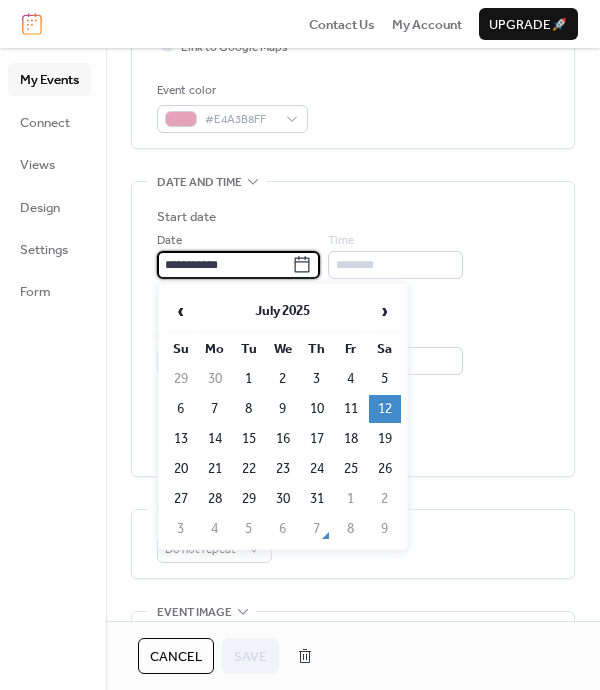 click on "**********" at bounding box center (224, 265) 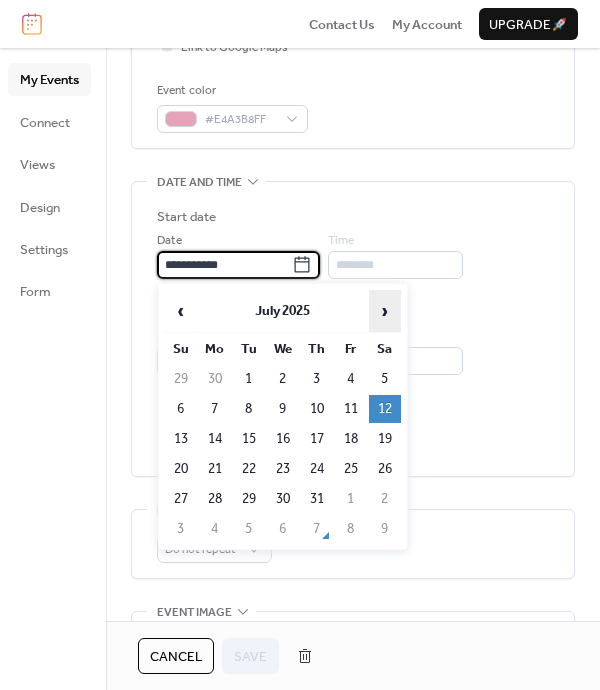 click on "›" at bounding box center (385, 311) 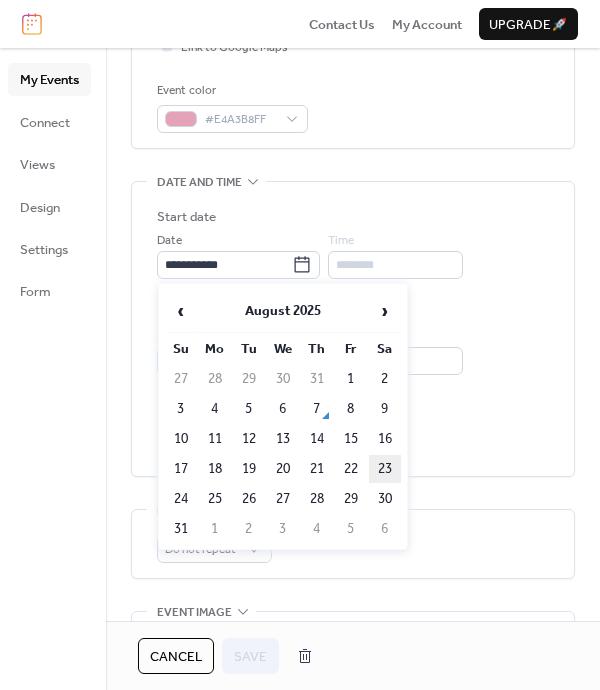 click on "23" at bounding box center (385, 469) 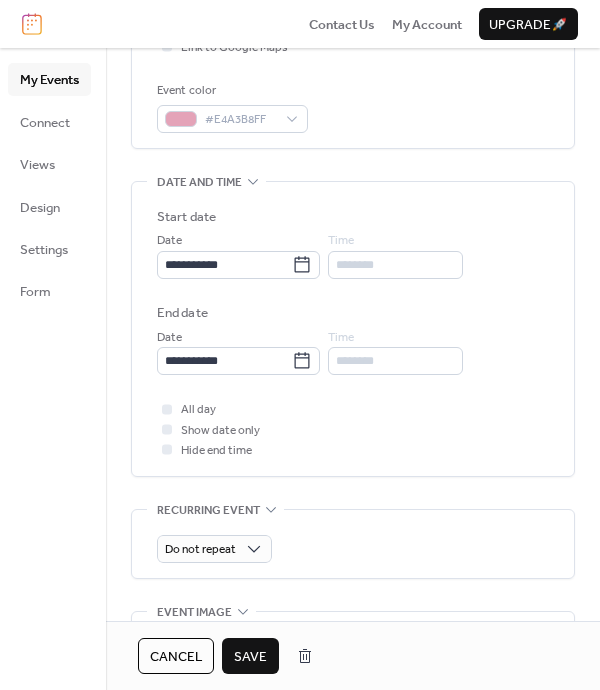 click on "Save" at bounding box center (250, 657) 